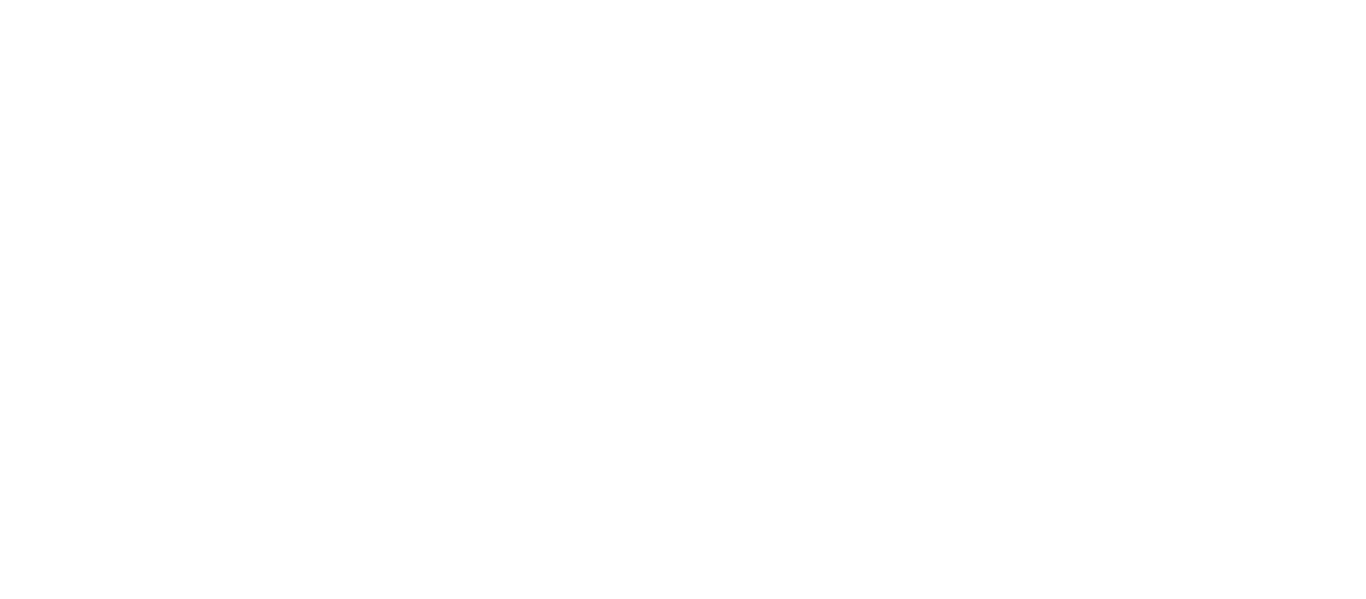 scroll, scrollTop: 0, scrollLeft: 0, axis: both 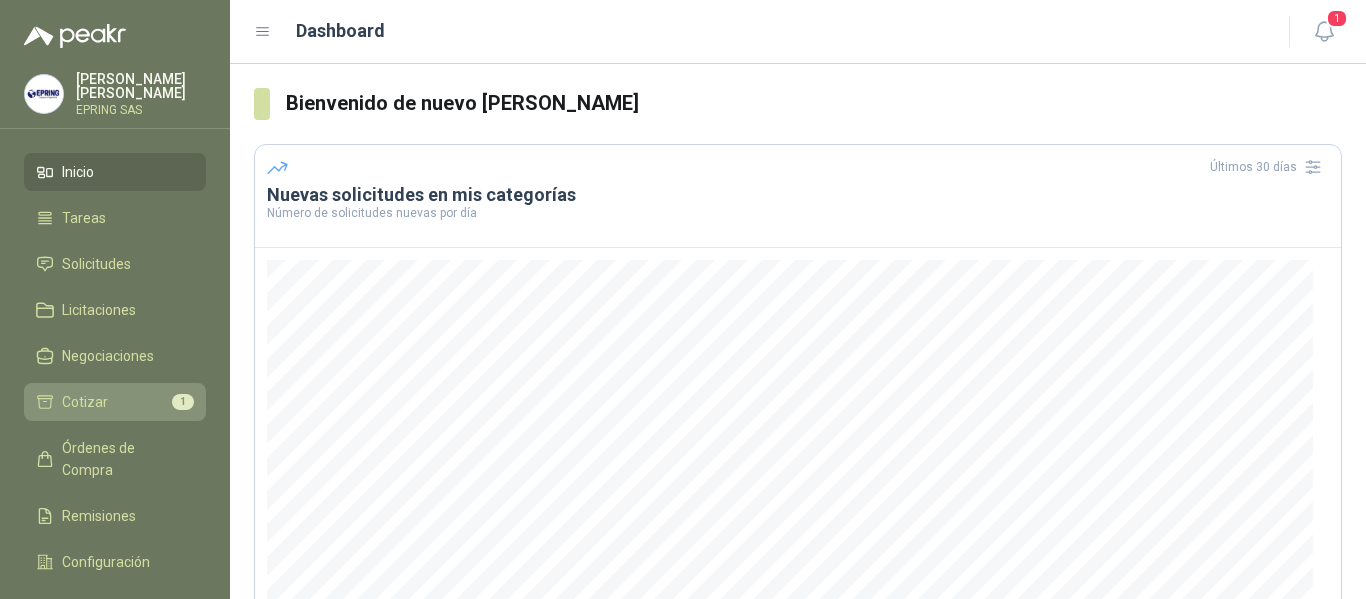 click on "Cotizar" at bounding box center [85, 402] 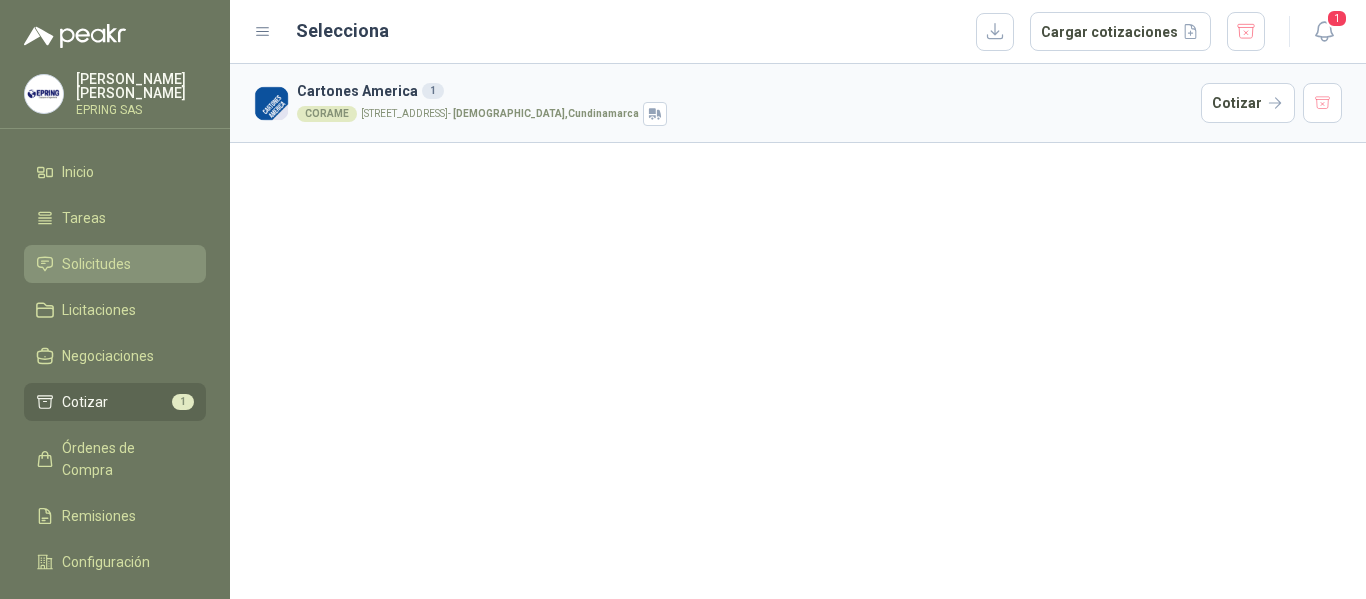 click on "Solicitudes" at bounding box center (96, 264) 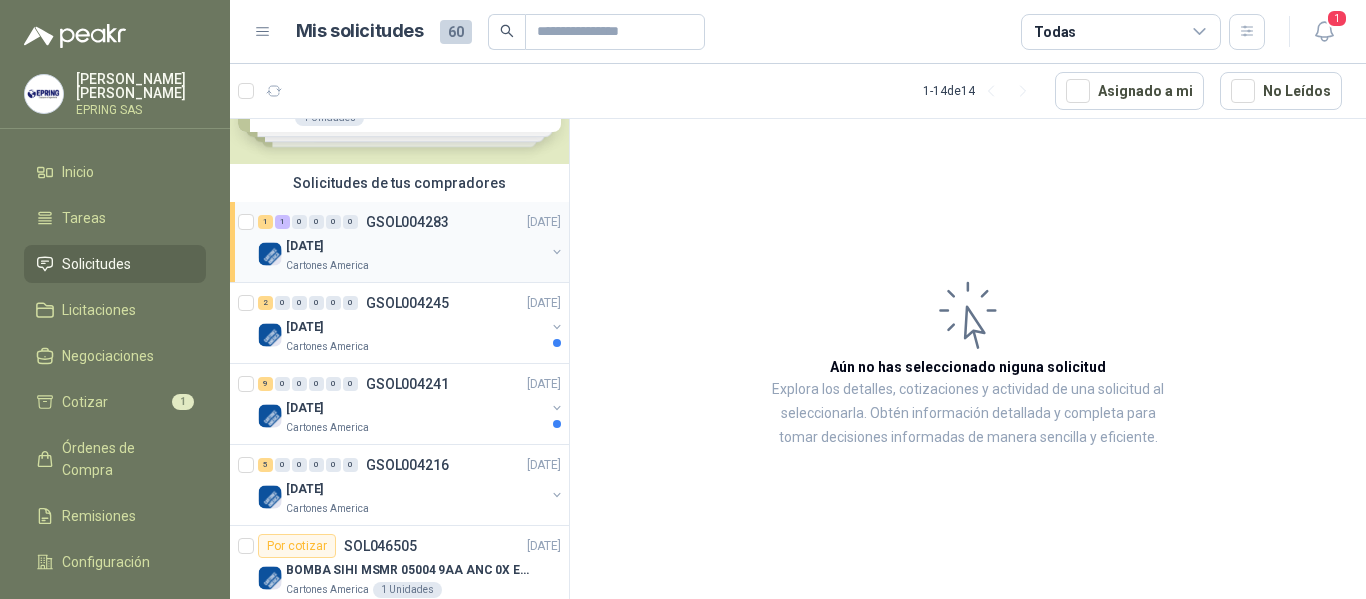 scroll, scrollTop: 0, scrollLeft: 0, axis: both 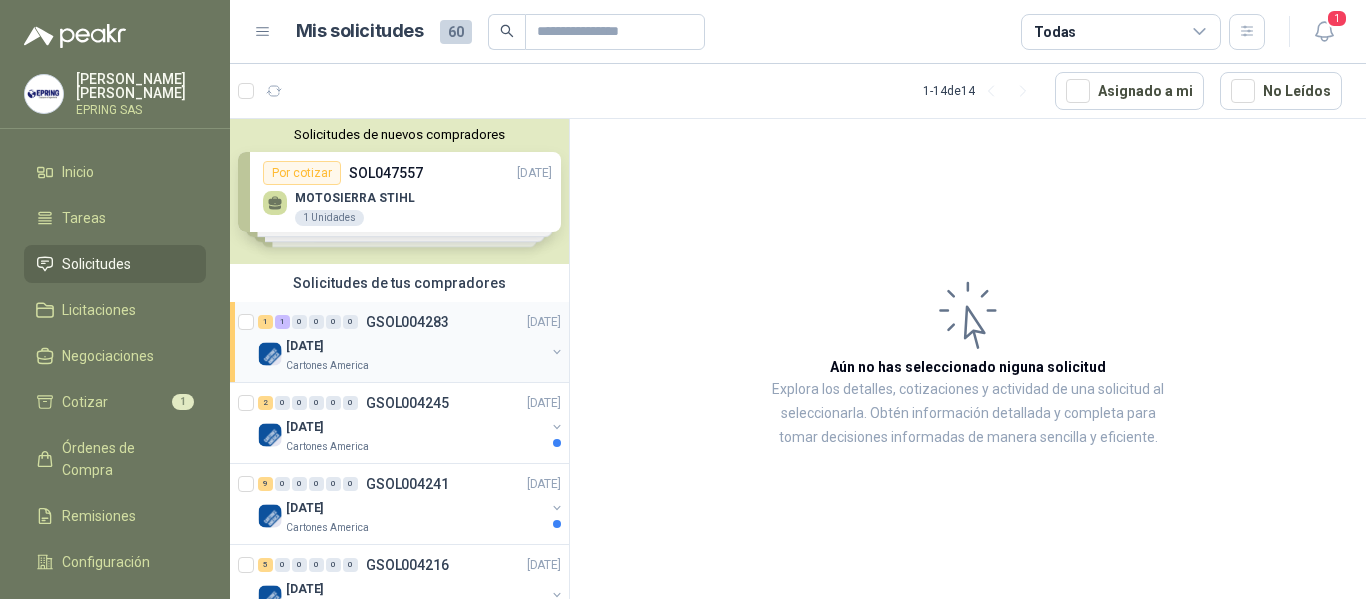 click on "GSOL004283" at bounding box center (407, 322) 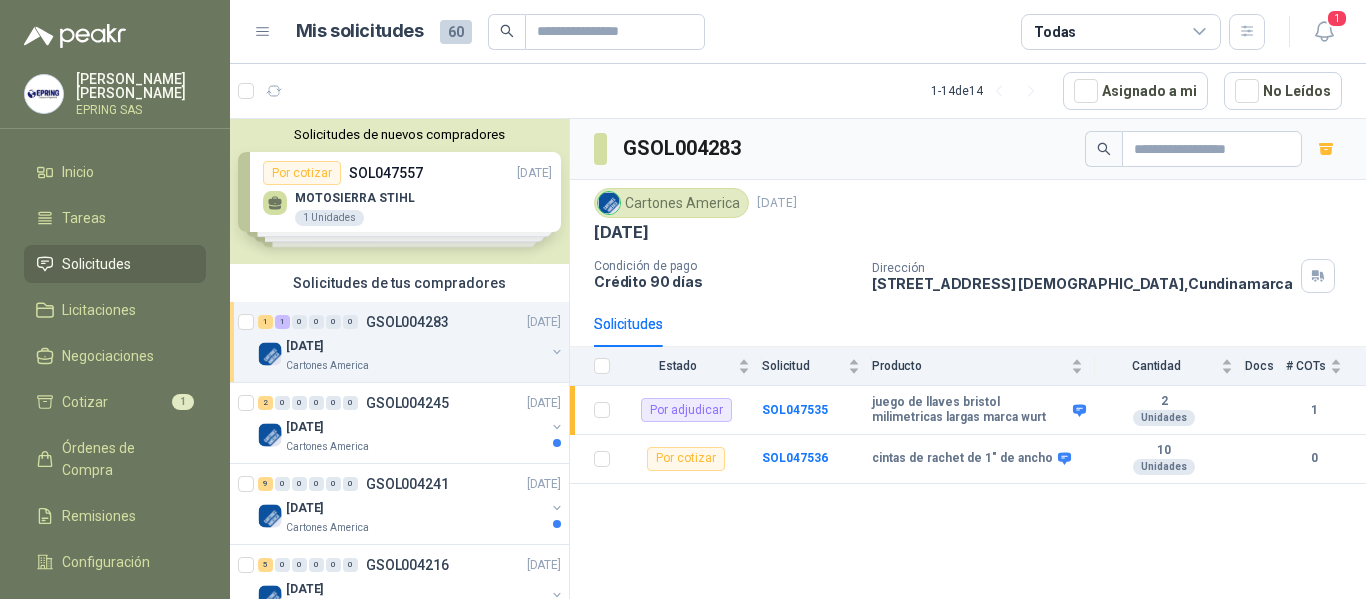 click on "Solicitudes de nuevos compradores Por cotizar SOL047557 [DATE]   MOTOSIERRA STIHL 1   Unidades Por cotizar SOL047558 [DATE]   LINEA DE VIDA 50   Metros Por cotizar SOL047457 [DATE]   HILO POLIPROPILENO ROLLO X 750M ABONO 1500   Unidades Por cotizar SOL047390 [DATE]   ESCOBA INDUSTRIAL CABO PLASTICO 50   Unidades ¿Quieres recibir  cientos de solicitudes de compra  como estas todos los días? Agenda una reunión" at bounding box center (399, 191) 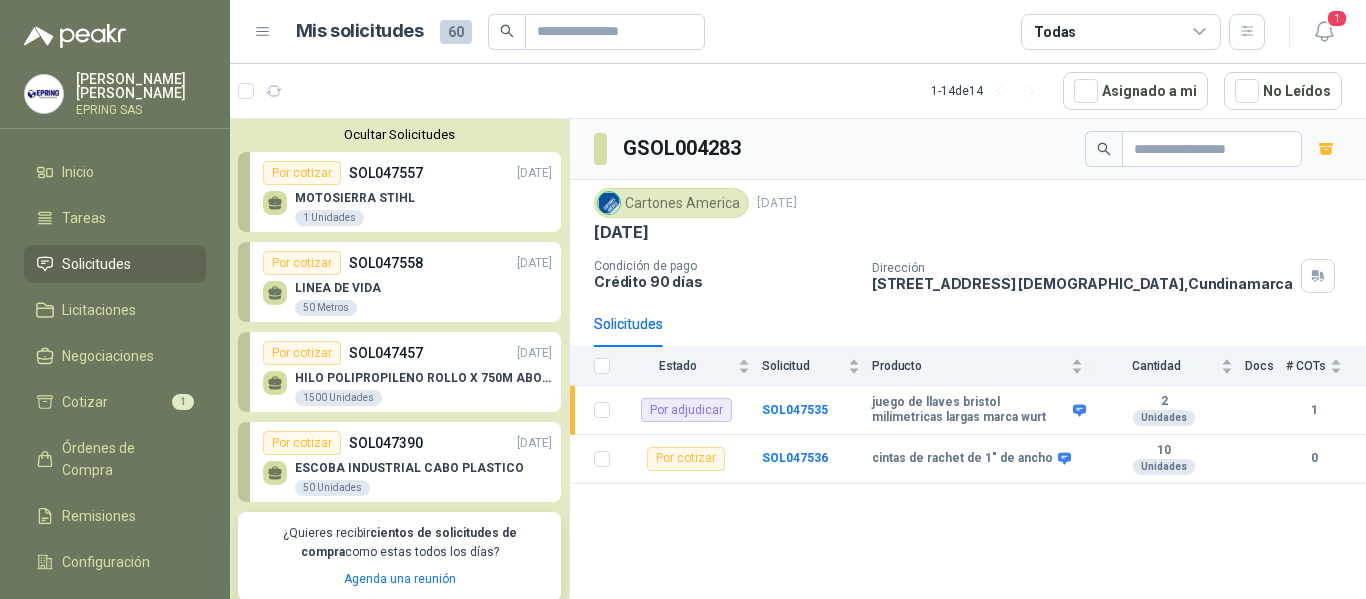 click on "MOTOSIERRA STIHL" at bounding box center [355, 198] 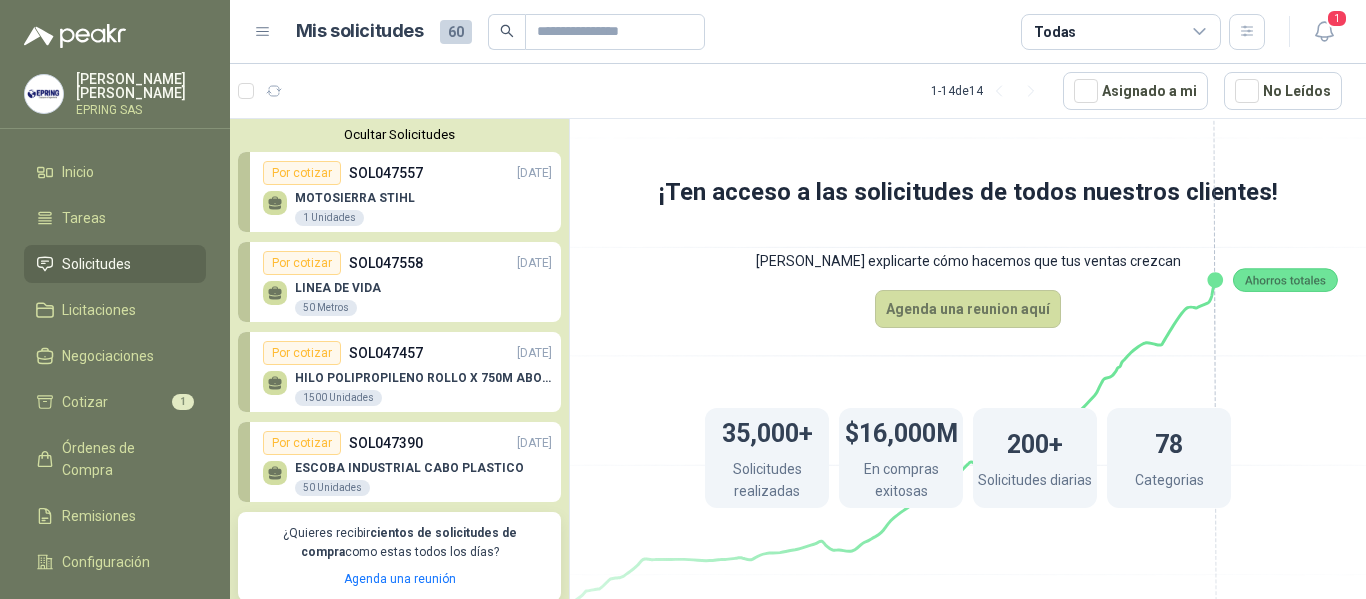 click on "MOTOSIERRA STIHL" at bounding box center (355, 198) 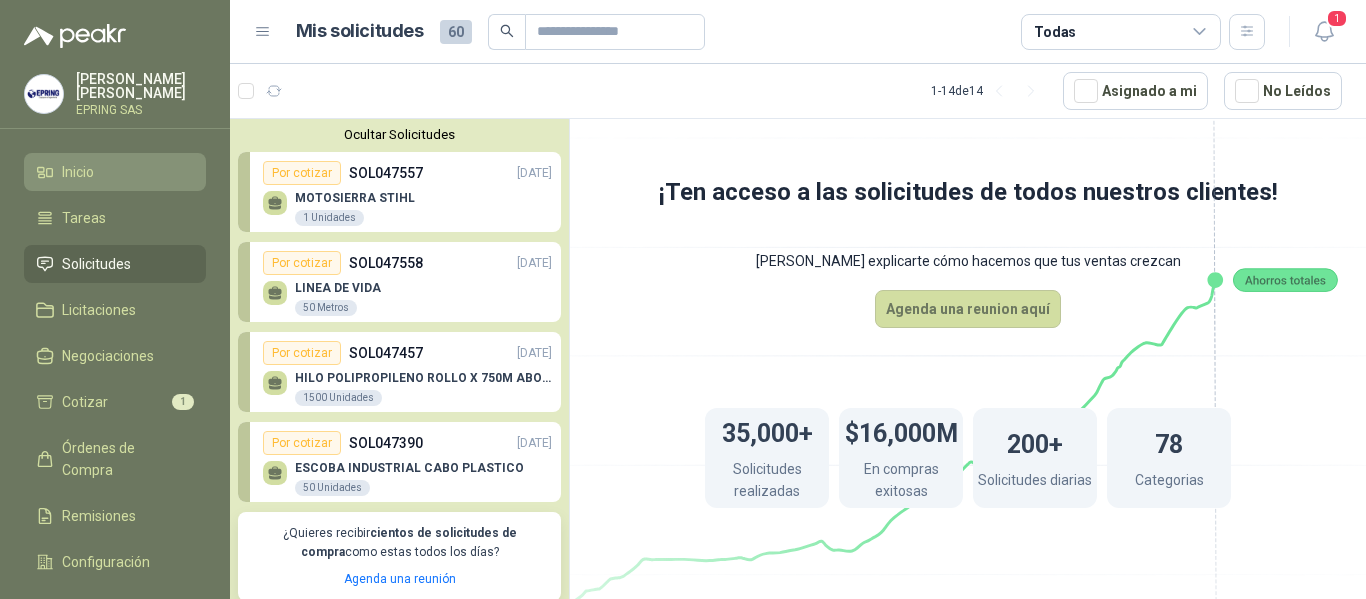 click on "Inicio" at bounding box center [115, 172] 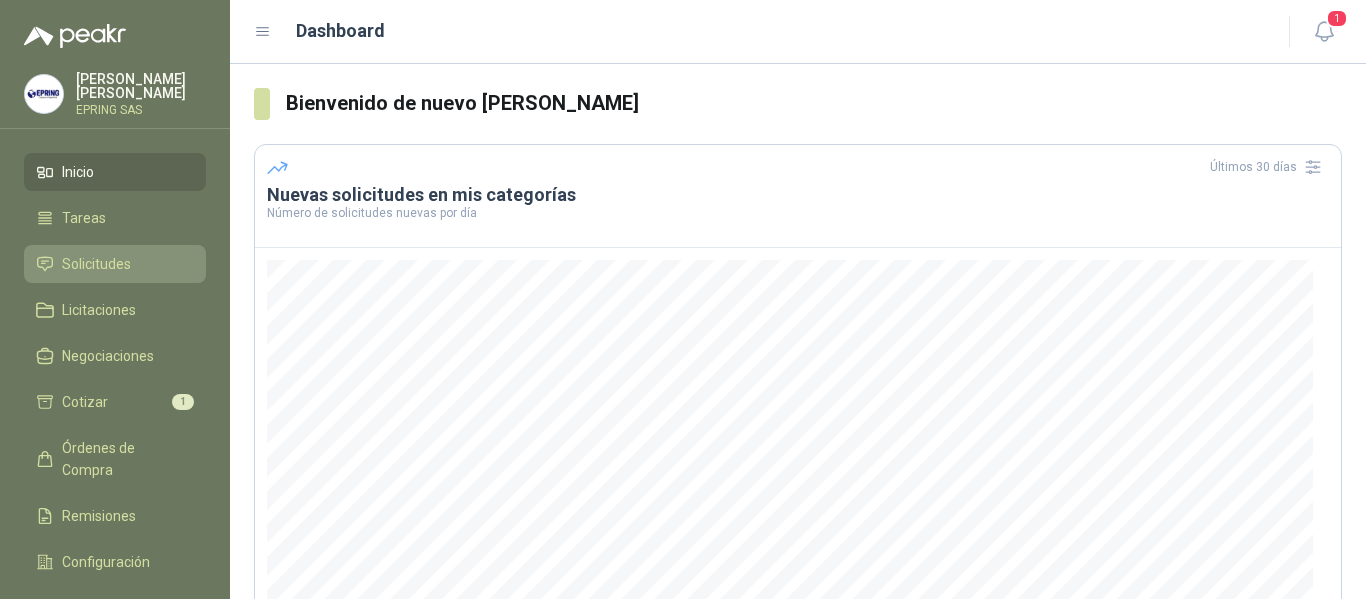 click on "Solicitudes" at bounding box center [96, 264] 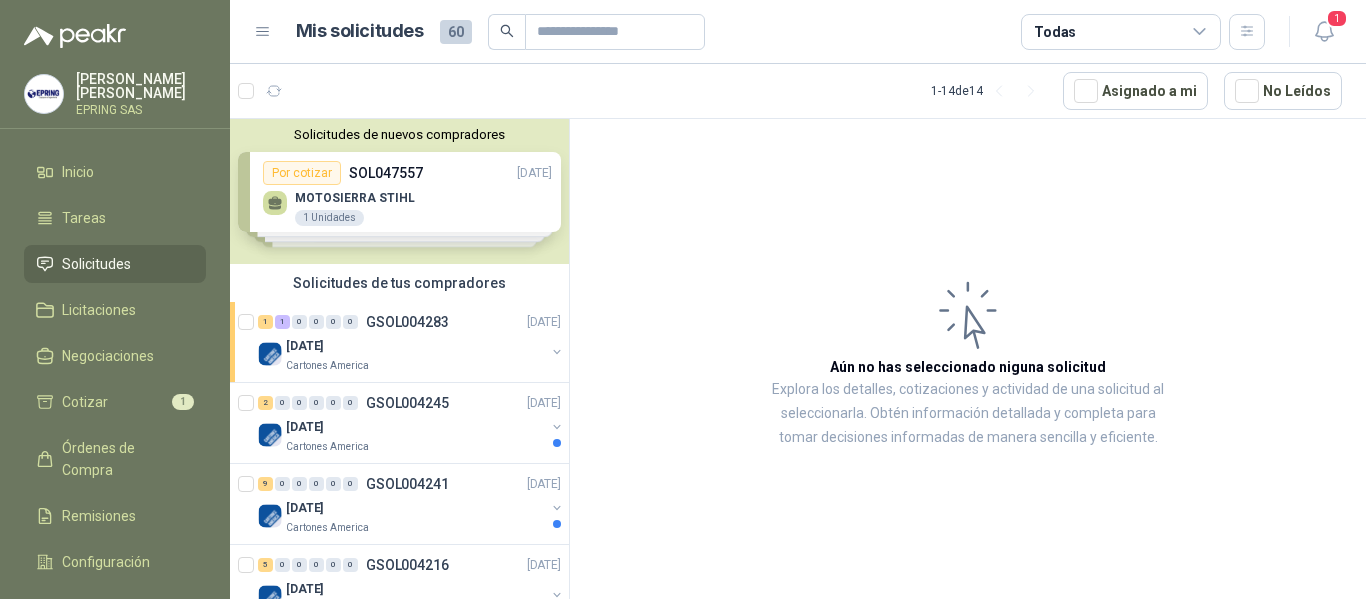 click on "Solicitudes de nuevos compradores Por cotizar SOL047557 [DATE]   MOTOSIERRA STIHL 1   Unidades Por cotizar SOL047558 [DATE]   LINEA DE VIDA 50   Metros Por cotizar SOL047457 [DATE]   HILO POLIPROPILENO ROLLO X 750M ABONO 1500   Unidades Por cotizar SOL047390 [DATE]   ESCOBA INDUSTRIAL CABO PLASTICO 50   Unidades ¿Quieres recibir  cientos de solicitudes de compra  como estas todos los días? Agenda una reunión" at bounding box center (399, 191) 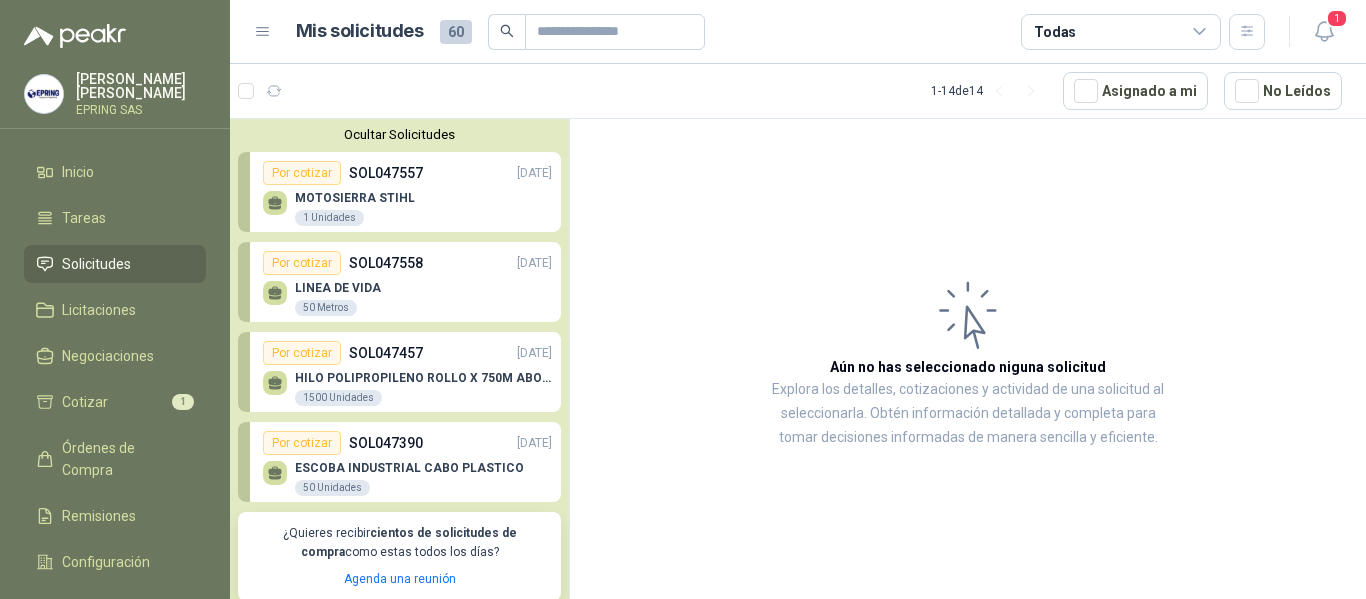 click 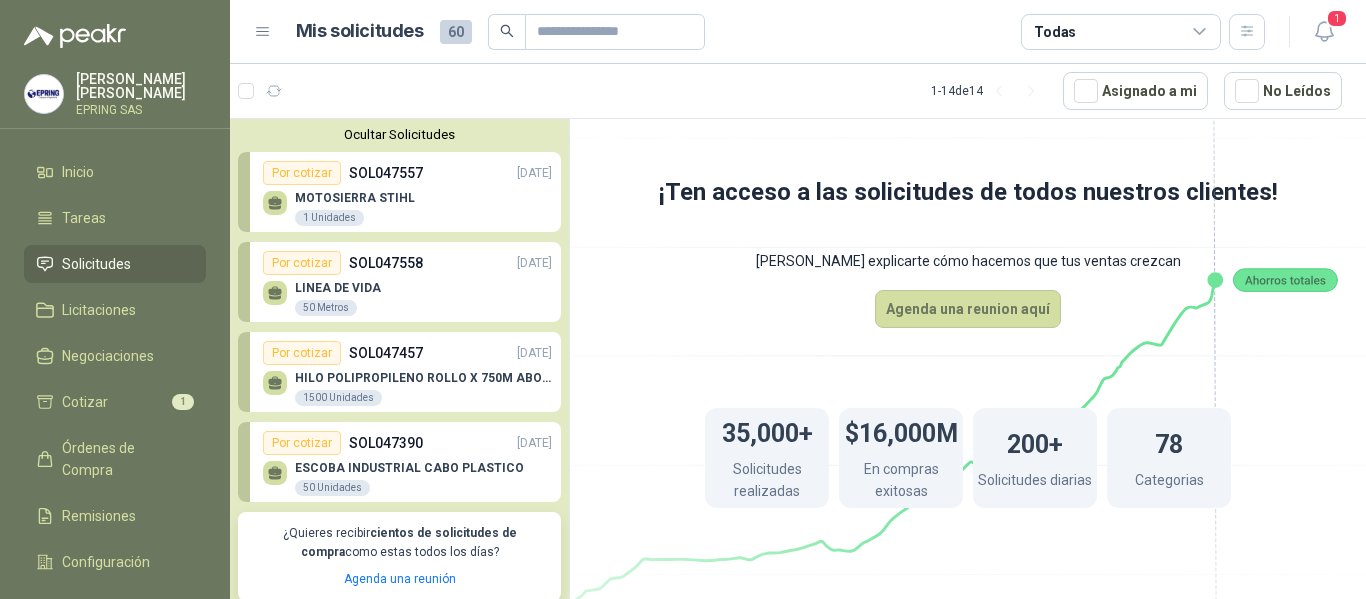 click 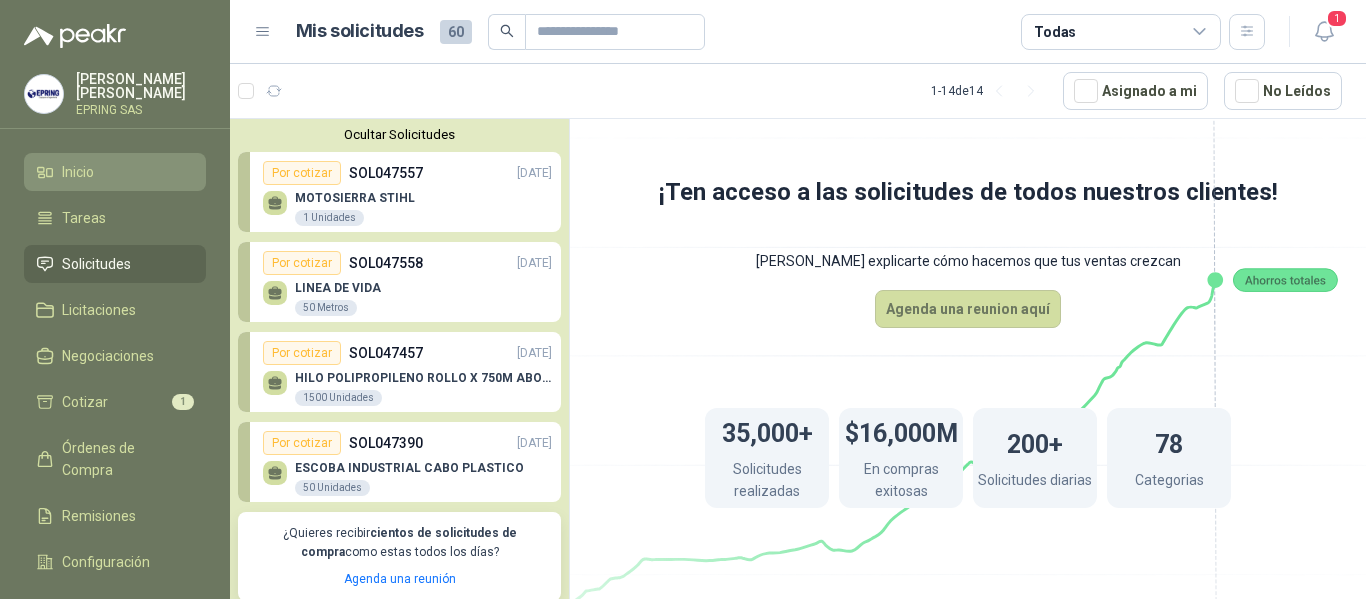 click on "Inicio" at bounding box center (115, 172) 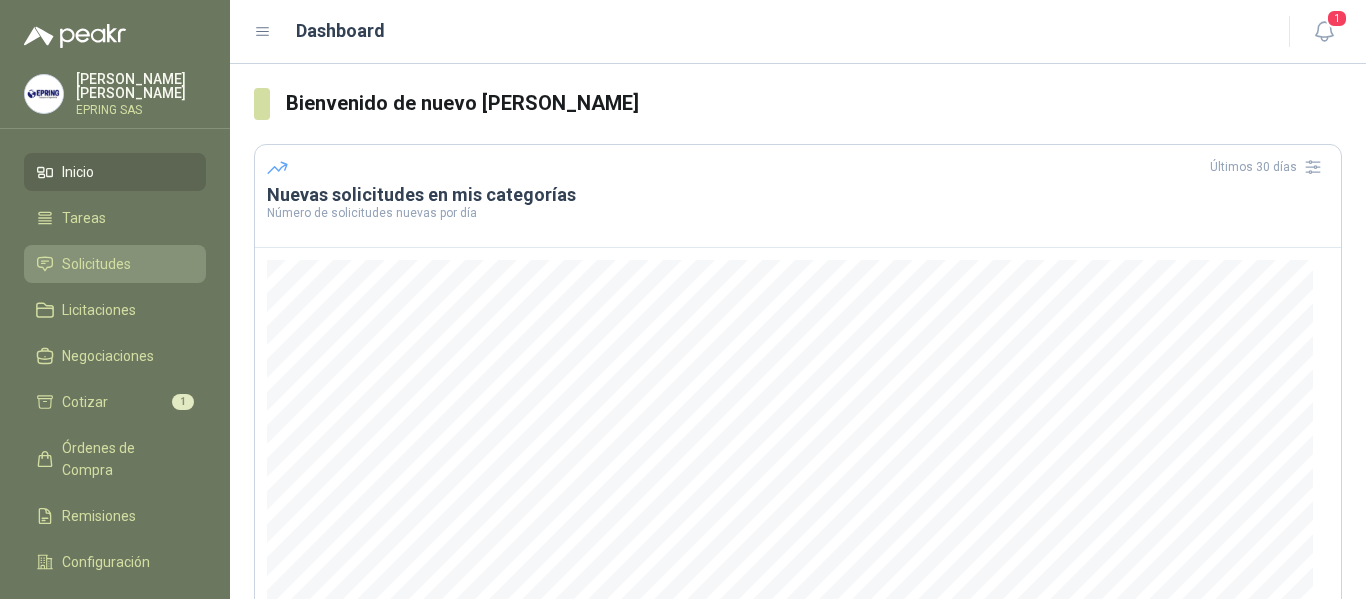 click on "Solicitudes" at bounding box center [96, 264] 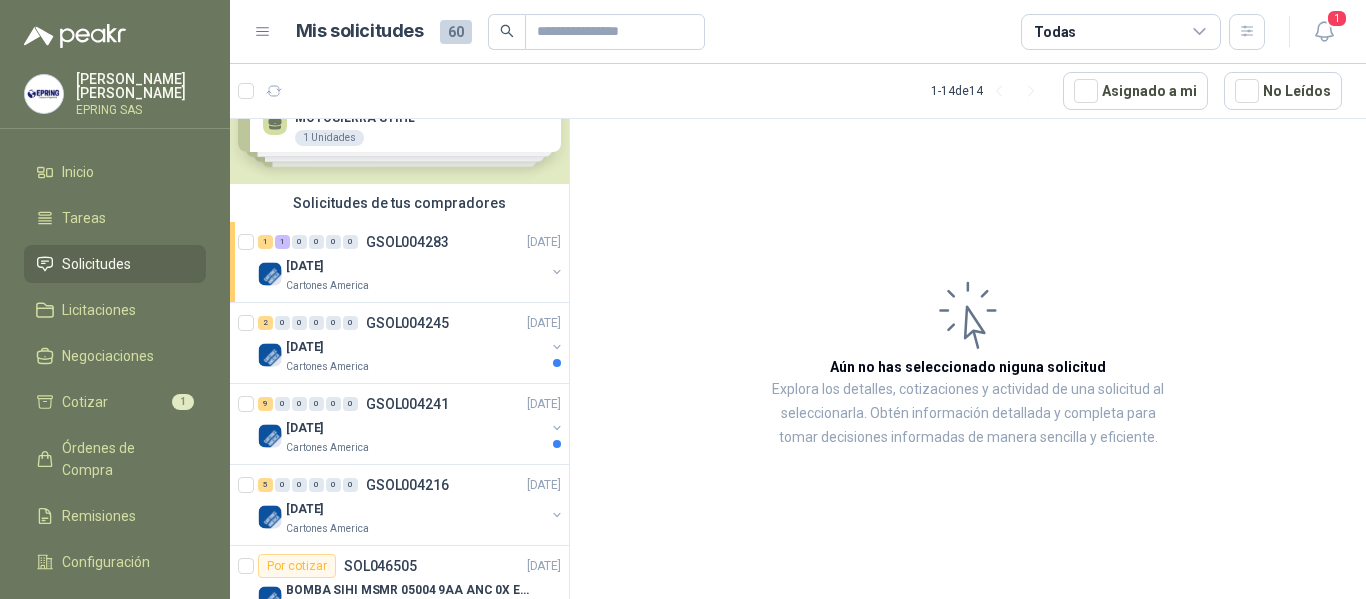 scroll, scrollTop: 0, scrollLeft: 0, axis: both 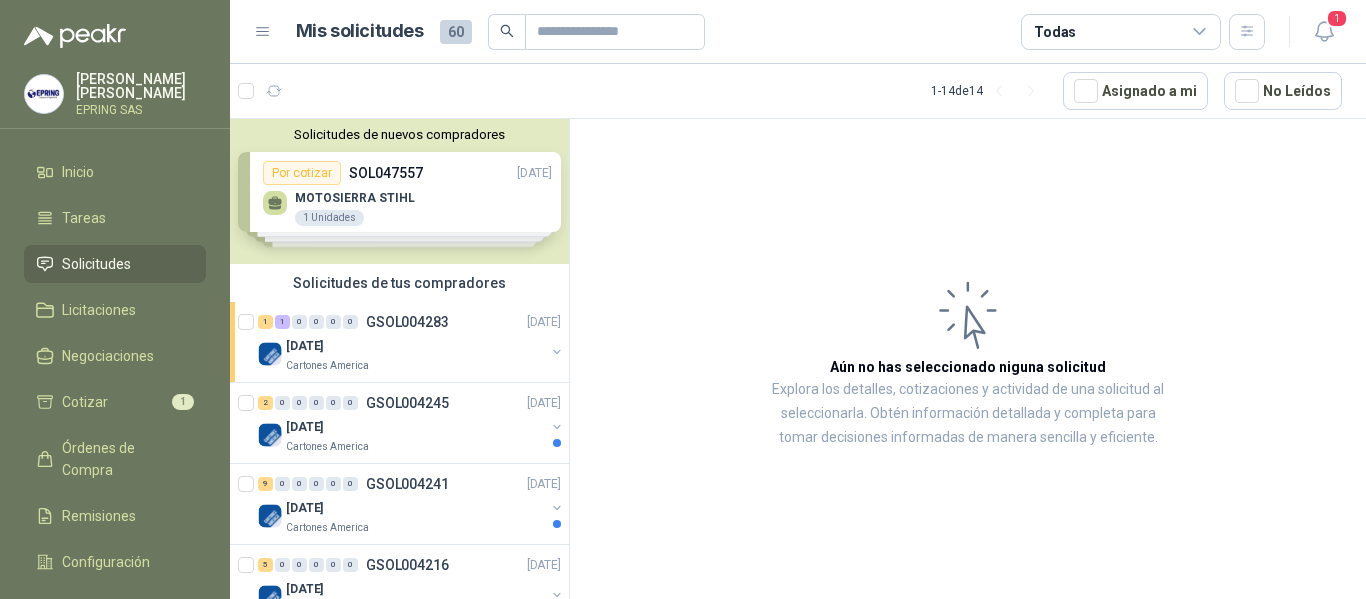 click on "Solicitudes de nuevos compradores Por cotizar SOL047557 [DATE]   MOTOSIERRA STIHL 1   Unidades Por cotizar SOL047558 [DATE]   LINEA DE VIDA 50   Metros Por cotizar SOL047457 [DATE]   HILO POLIPROPILENO ROLLO X 750M ABONO 1500   Unidades Por cotizar SOL047390 [DATE]   ESCOBA INDUSTRIAL CABO PLASTICO 50   Unidades ¿Quieres recibir  cientos de solicitudes de compra  como estas todos los días? Agenda una reunión" at bounding box center [399, 191] 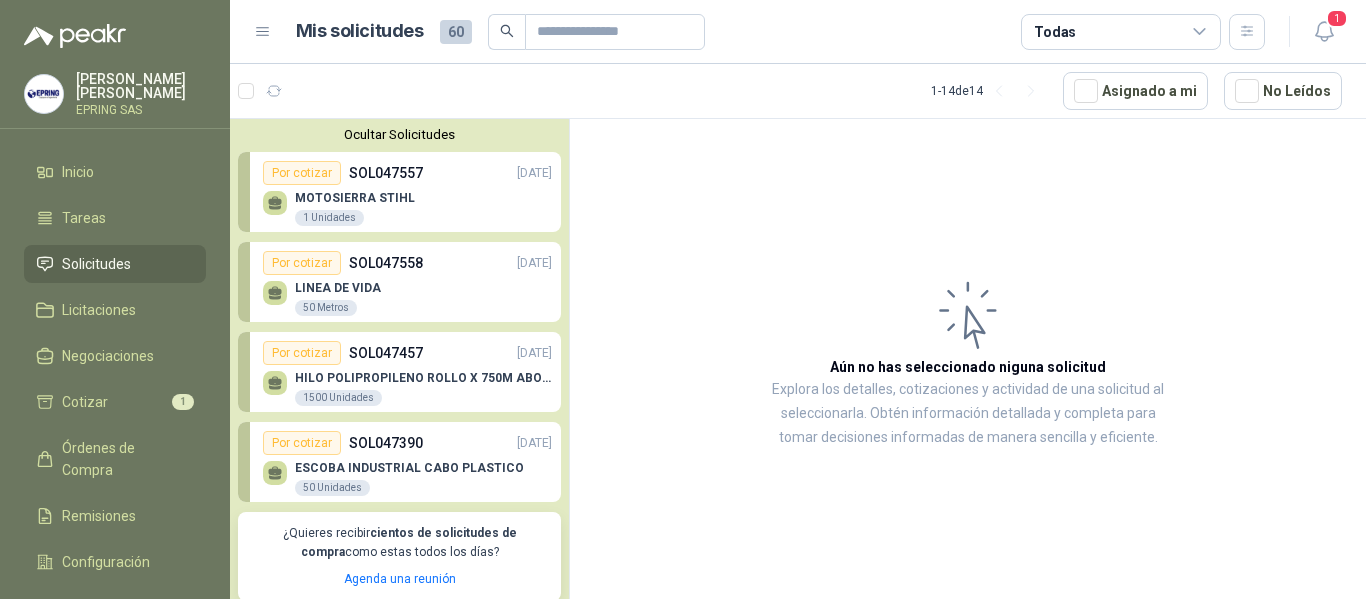 click on "SOL047557" at bounding box center [386, 173] 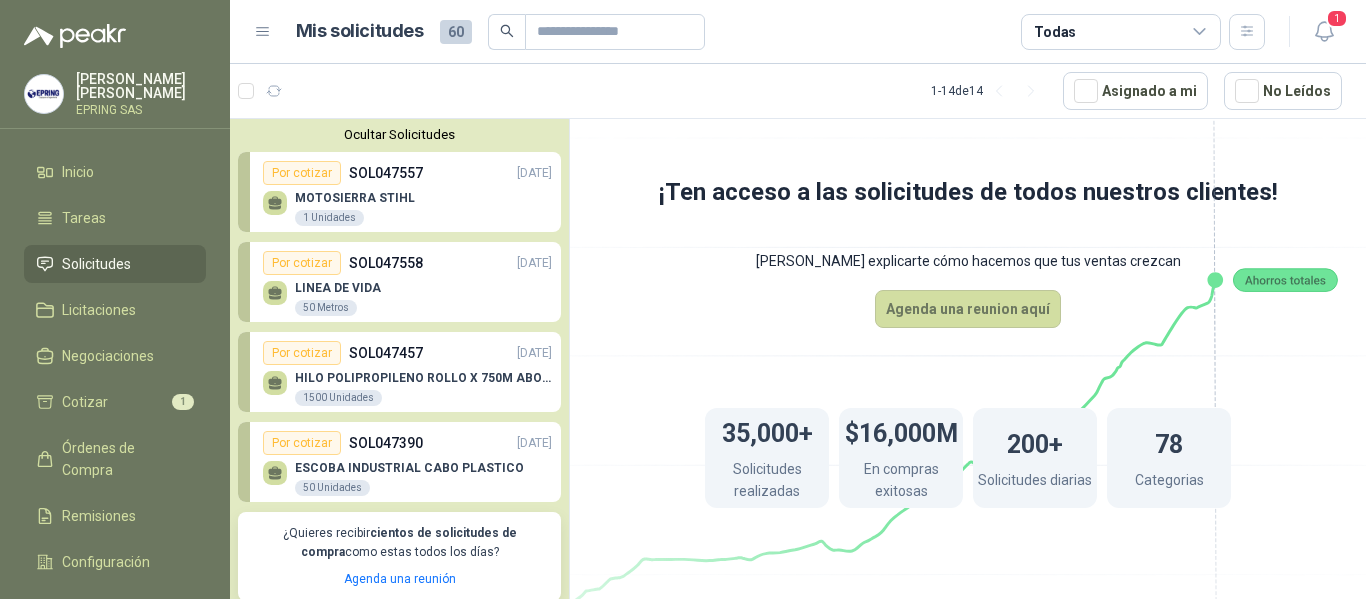 click on "LINEA DE VIDA" at bounding box center [338, 288] 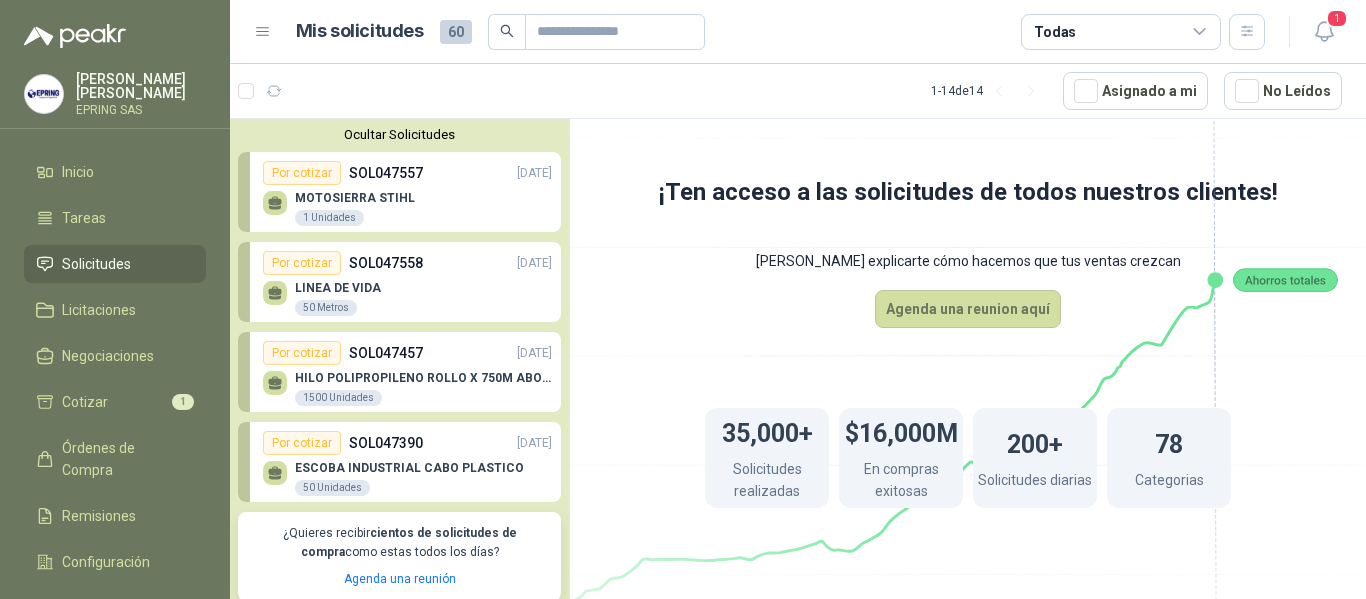 click on "Por cotizar" at bounding box center [302, 173] 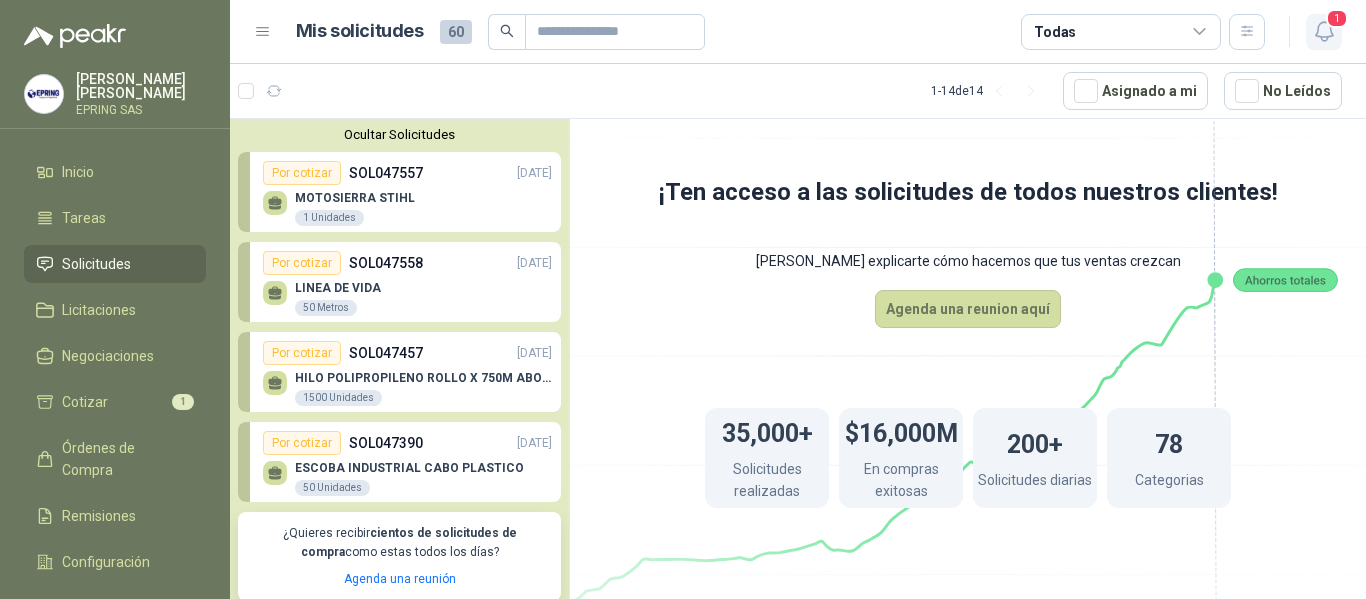 click on "1" at bounding box center (1337, 18) 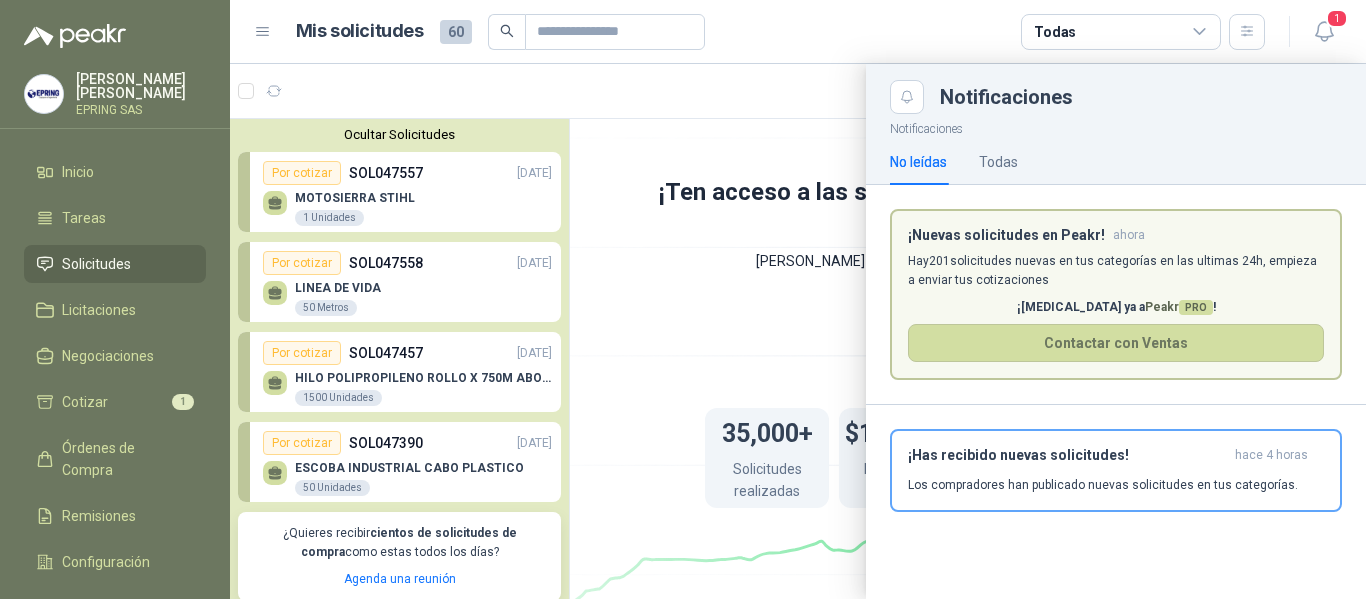 click at bounding box center [798, 331] 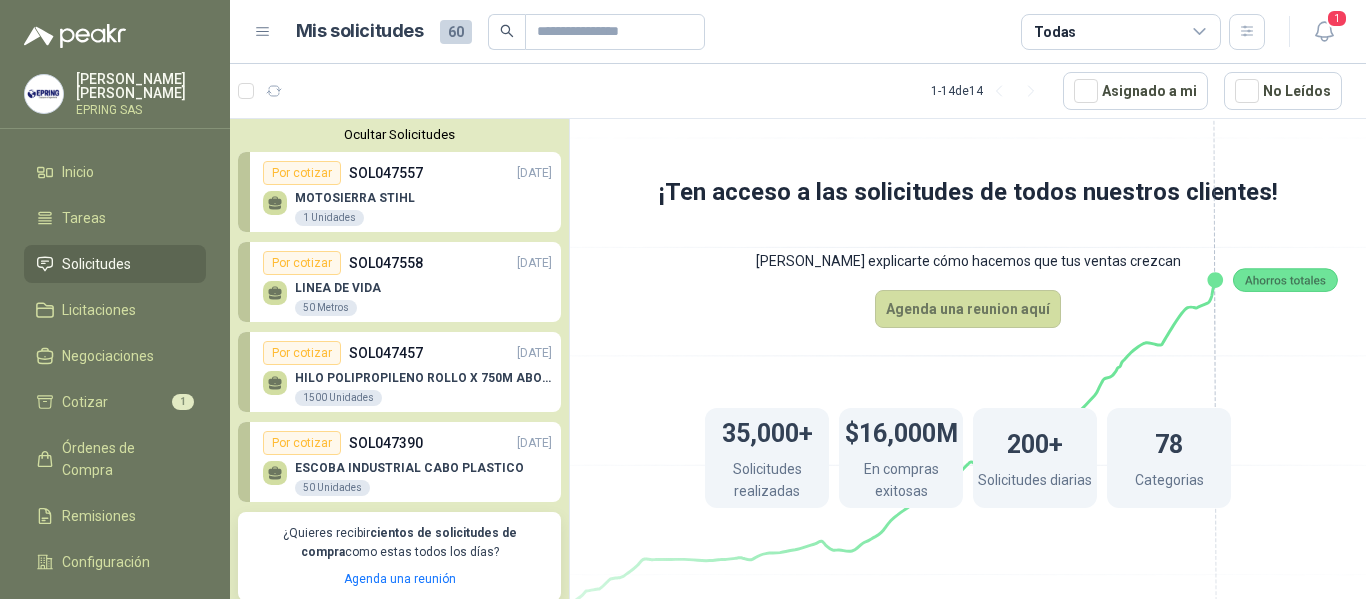 click 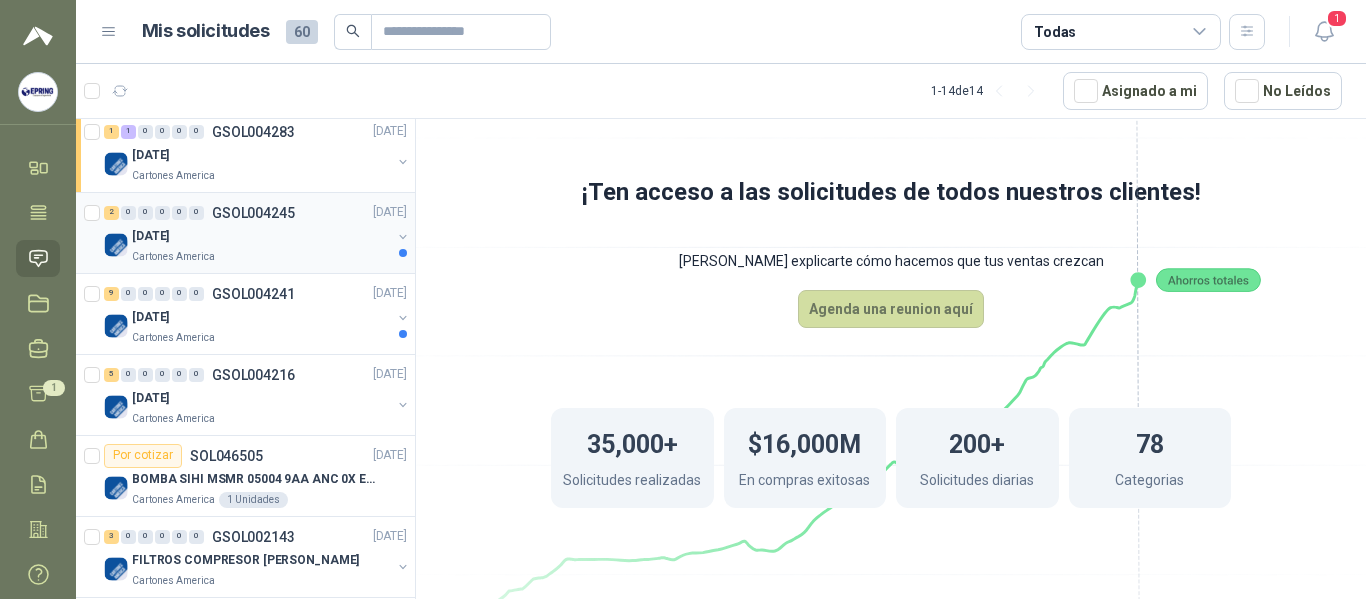scroll, scrollTop: 504, scrollLeft: 0, axis: vertical 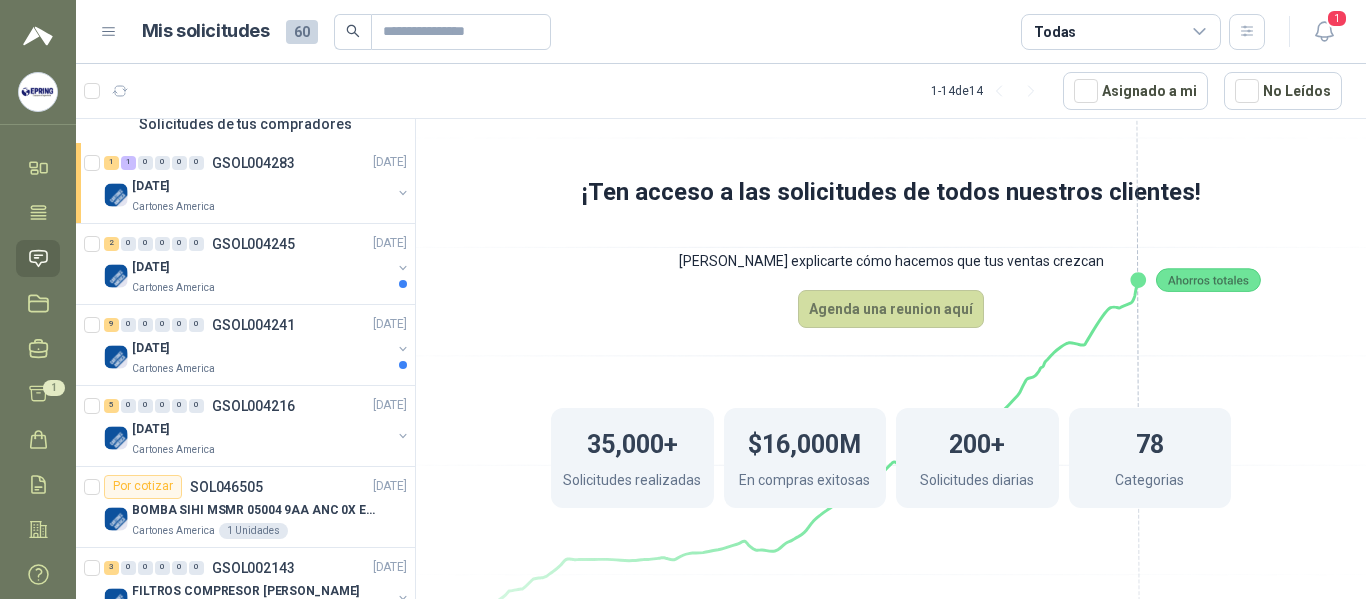 click at bounding box center (38, 92) 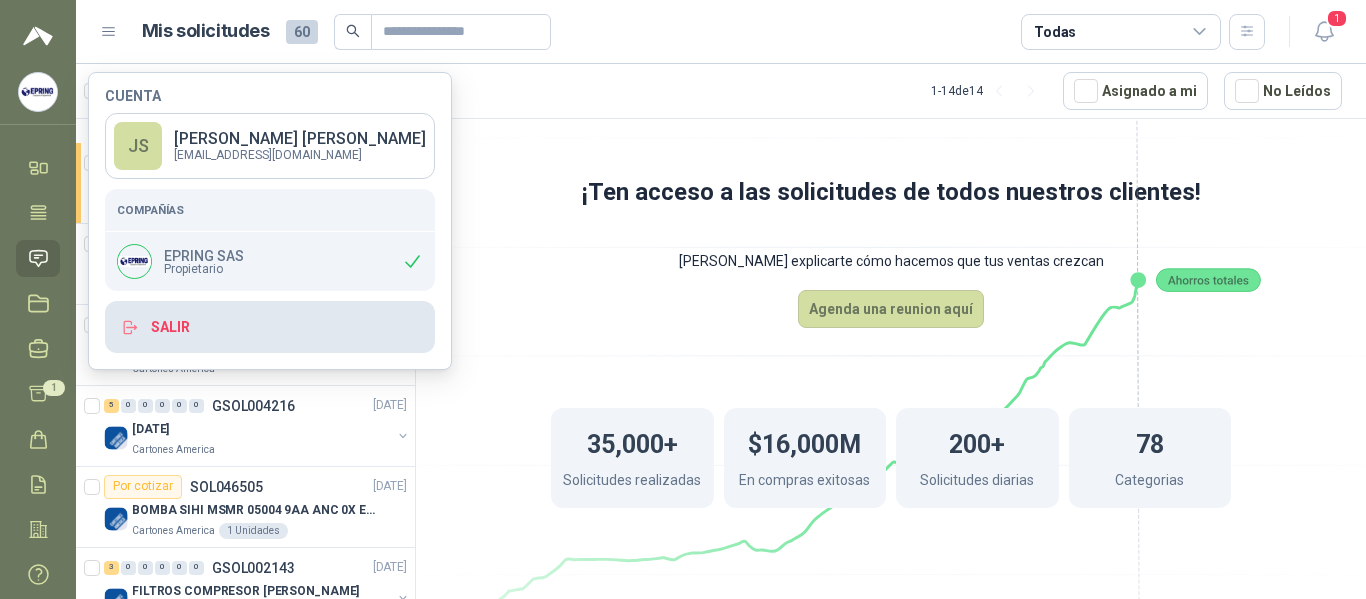 click on "Salir" at bounding box center [270, 327] 